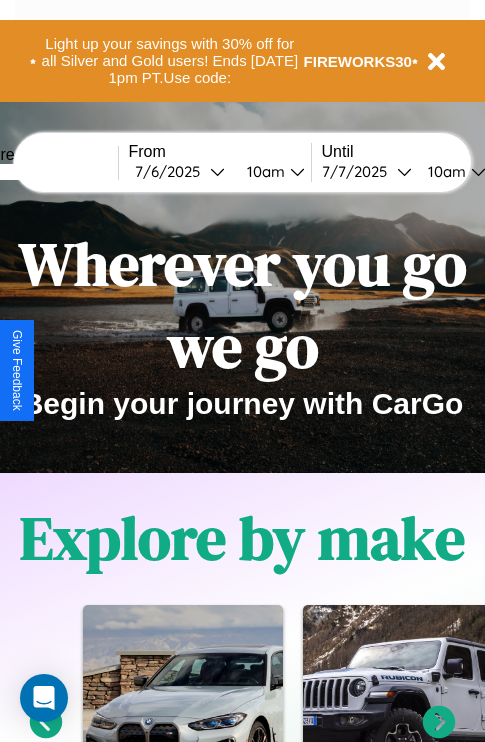 scroll, scrollTop: 308, scrollLeft: 0, axis: vertical 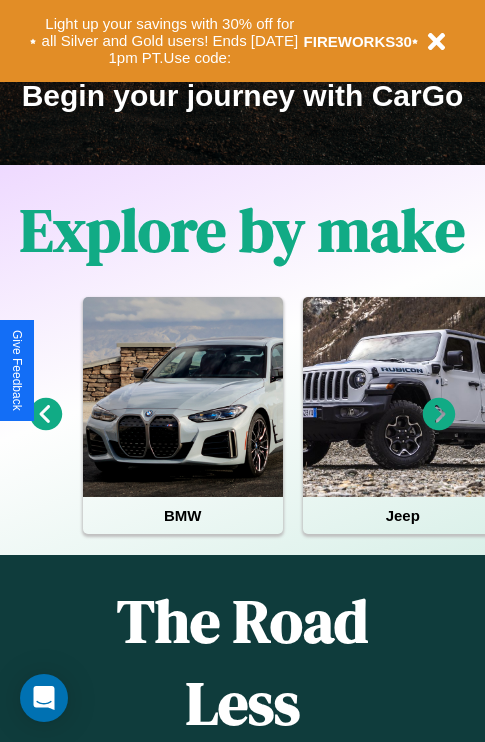 click 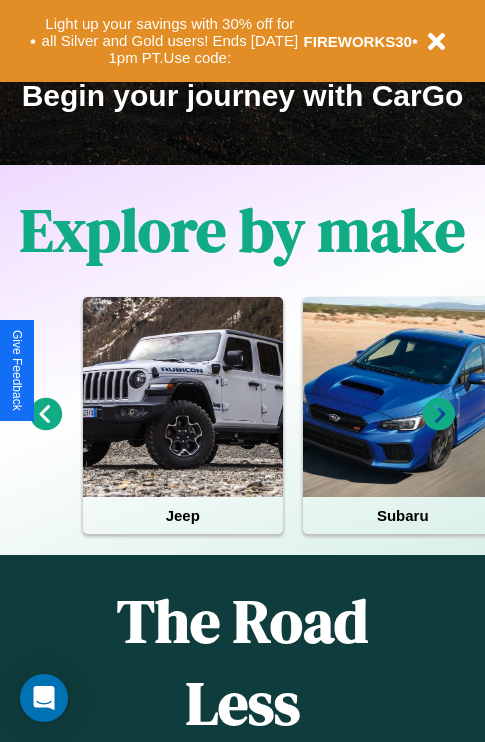 click 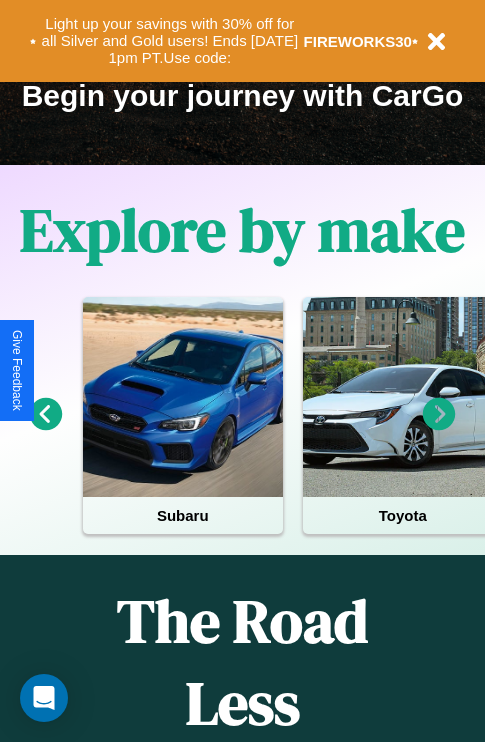 click 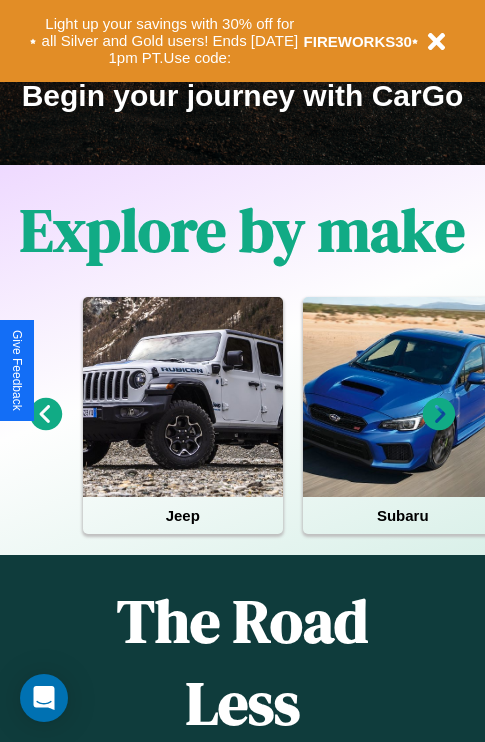 click 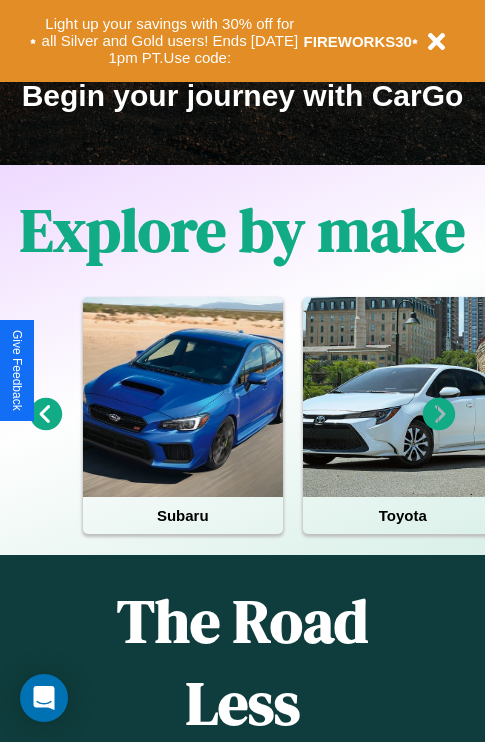 click 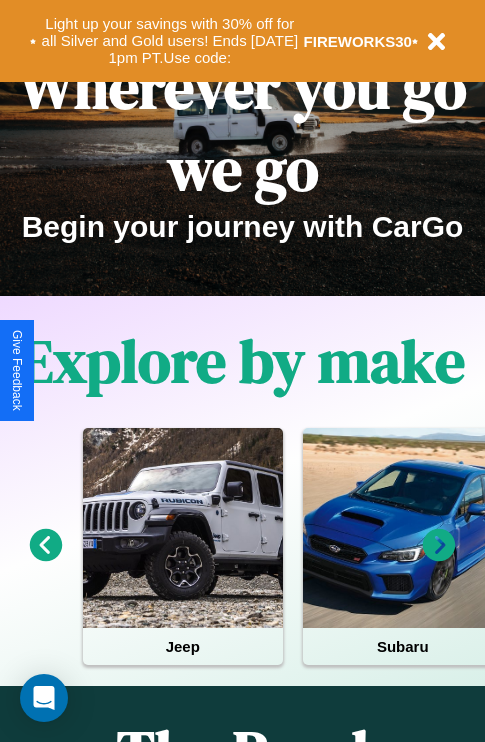 scroll, scrollTop: 0, scrollLeft: 0, axis: both 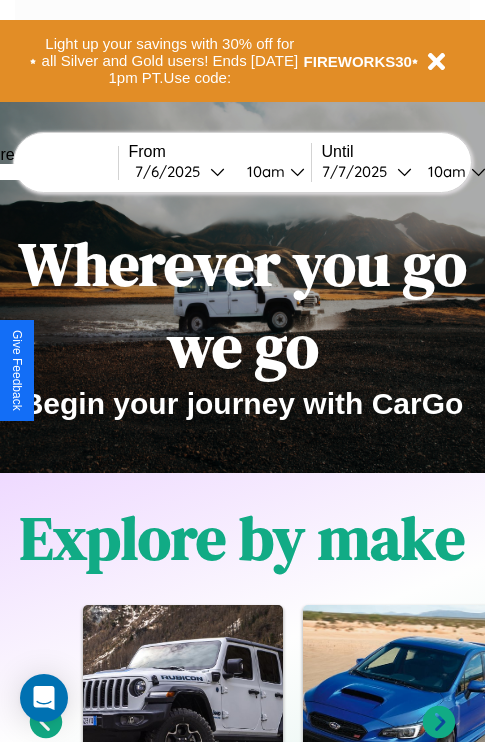click at bounding box center (43, 172) 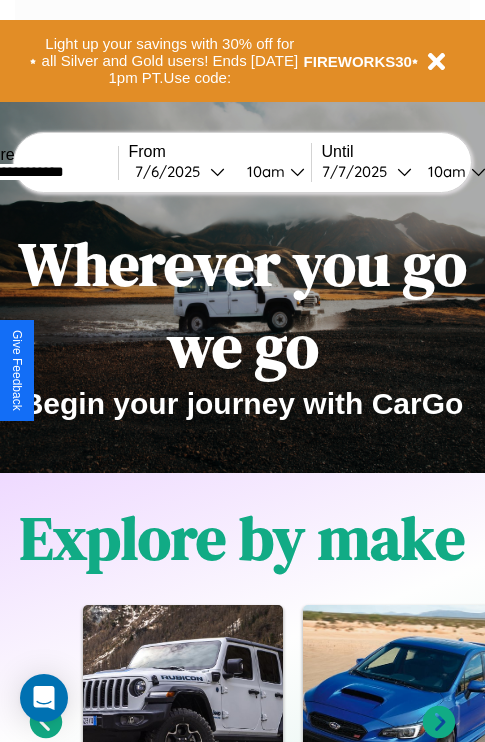 type on "**********" 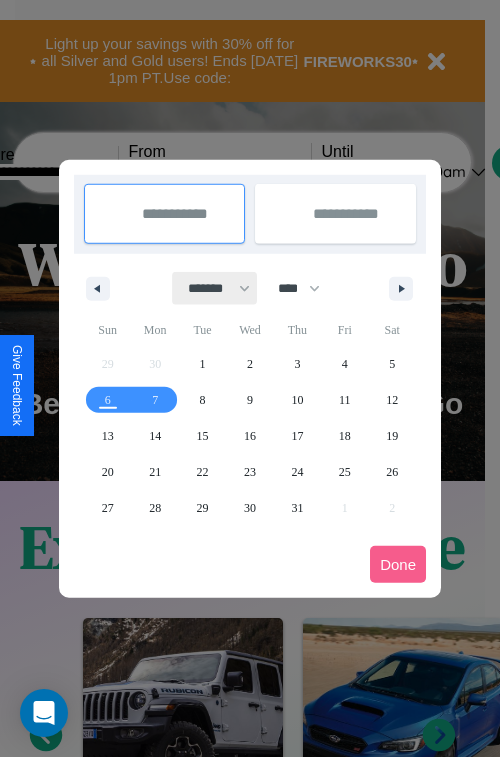 click on "******* ******** ***** ***** *** **** **** ****** ********* ******* ******** ********" at bounding box center (215, 288) 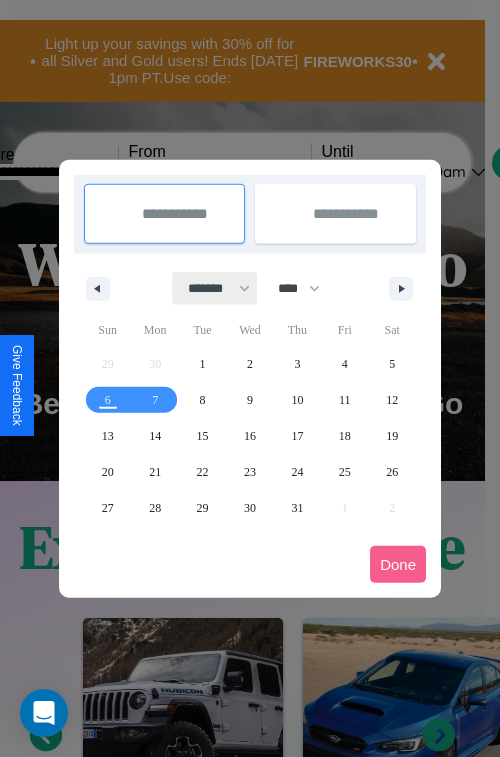 select on "*" 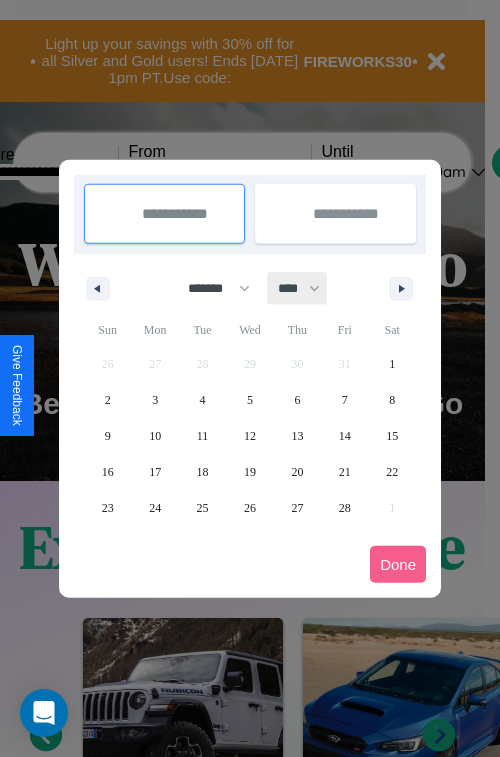 click on "**** **** **** **** **** **** **** **** **** **** **** **** **** **** **** **** **** **** **** **** **** **** **** **** **** **** **** **** **** **** **** **** **** **** **** **** **** **** **** **** **** **** **** **** **** **** **** **** **** **** **** **** **** **** **** **** **** **** **** **** **** **** **** **** **** **** **** **** **** **** **** **** **** **** **** **** **** **** **** **** **** **** **** **** **** **** **** **** **** **** **** **** **** **** **** **** **** **** **** **** **** **** **** **** **** **** **** **** **** **** **** **** **** **** **** **** **** **** **** **** ****" at bounding box center (298, 288) 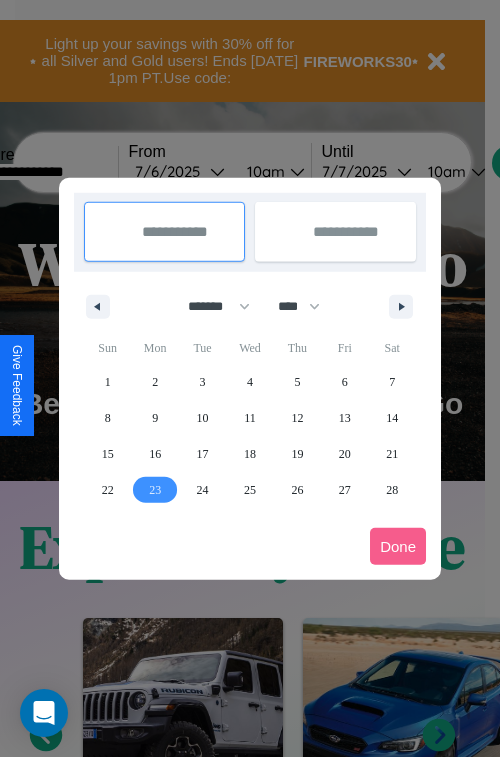 click on "23" at bounding box center [155, 490] 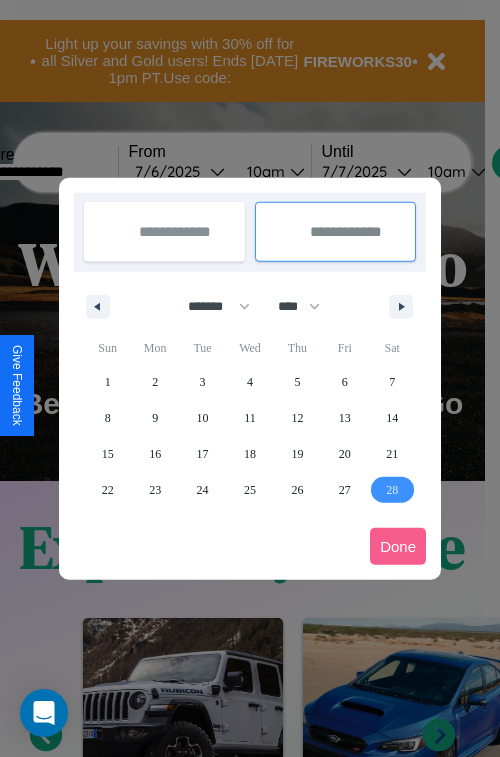 click on "28" at bounding box center [392, 490] 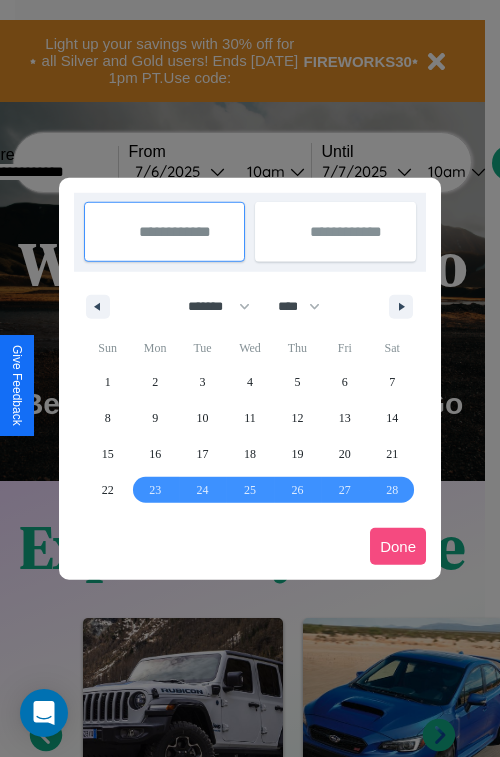 click on "Done" at bounding box center [398, 546] 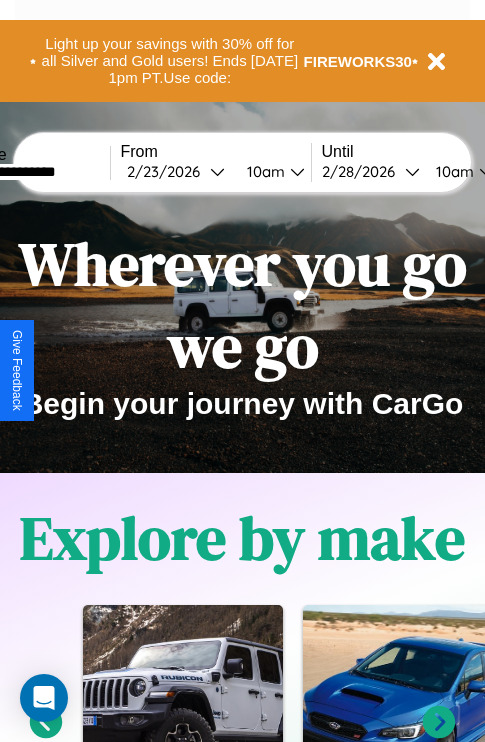 scroll, scrollTop: 0, scrollLeft: 77, axis: horizontal 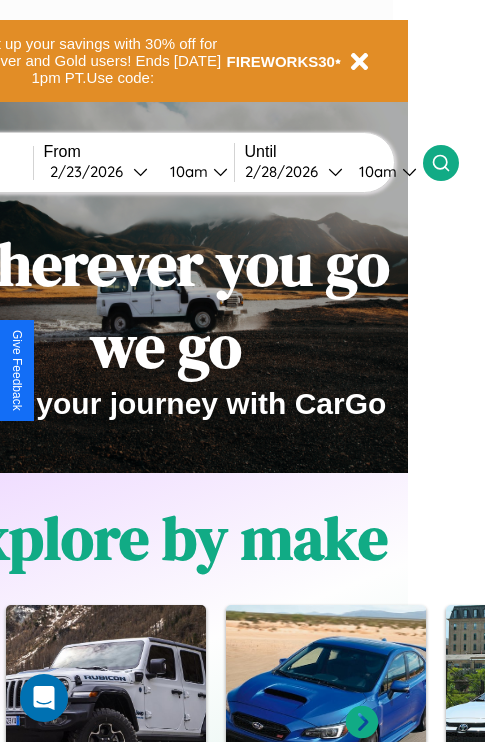 click 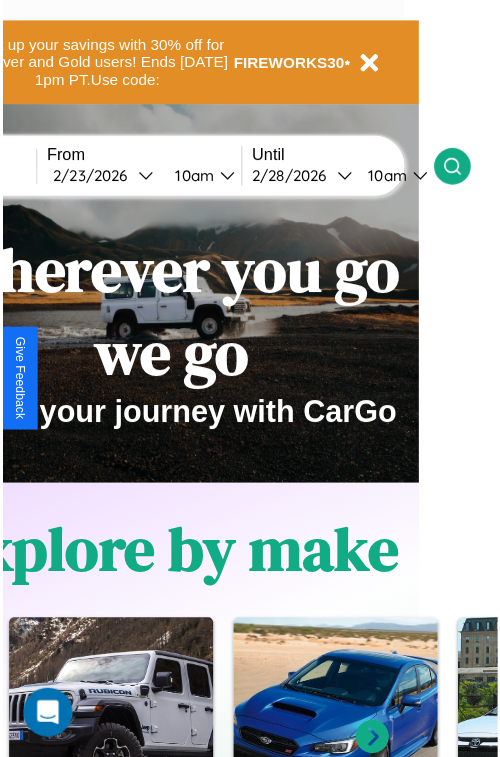 scroll, scrollTop: 0, scrollLeft: 0, axis: both 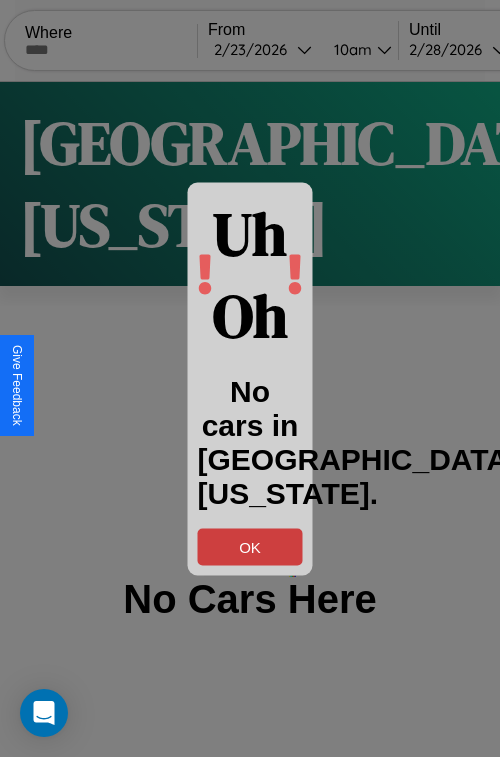 click on "OK" at bounding box center (250, 546) 